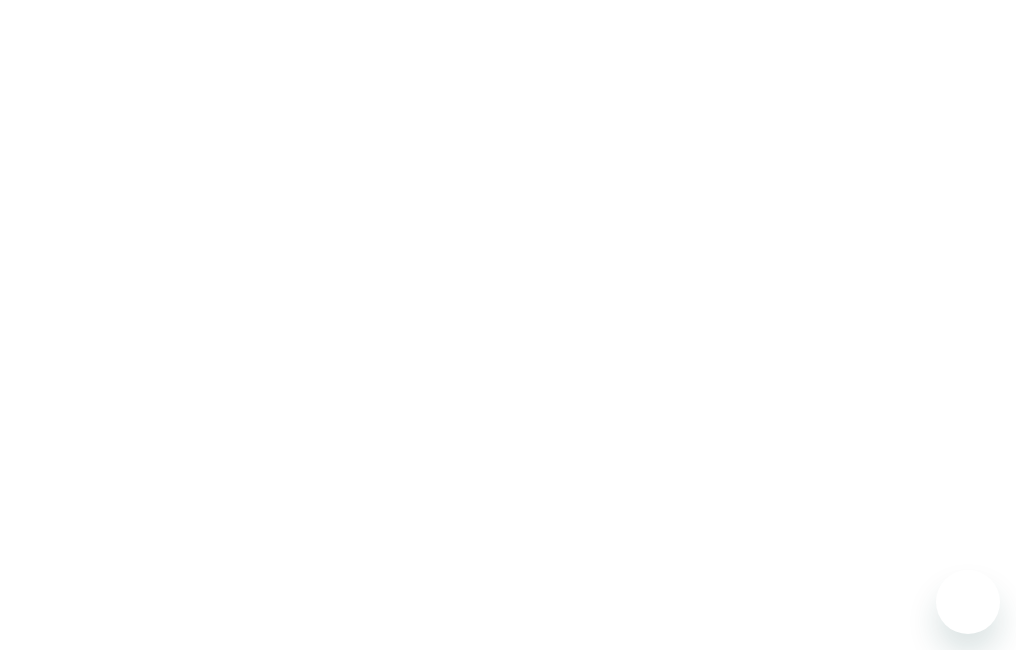 scroll, scrollTop: 0, scrollLeft: 0, axis: both 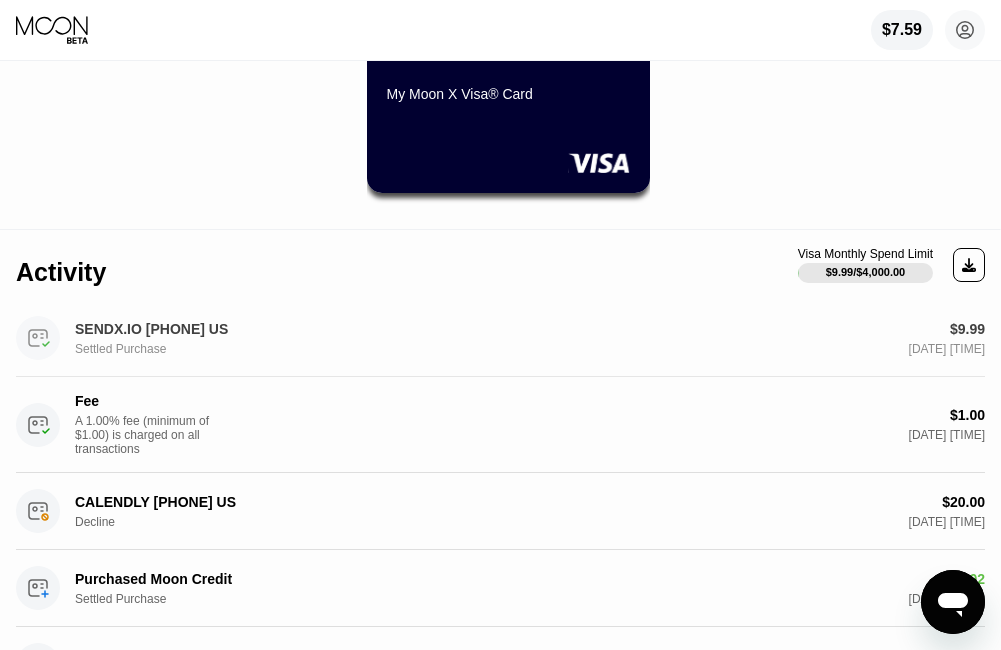 click on "$9.99 Aug 01, 2025 4:08 PM" at bounding box center [723, 338] 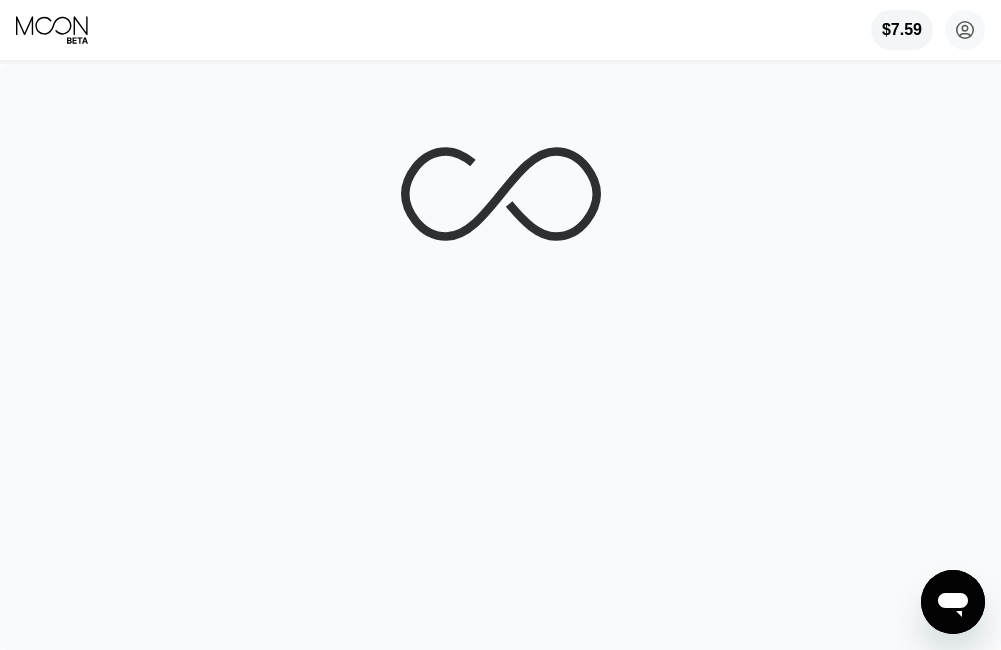 scroll, scrollTop: 0, scrollLeft: 0, axis: both 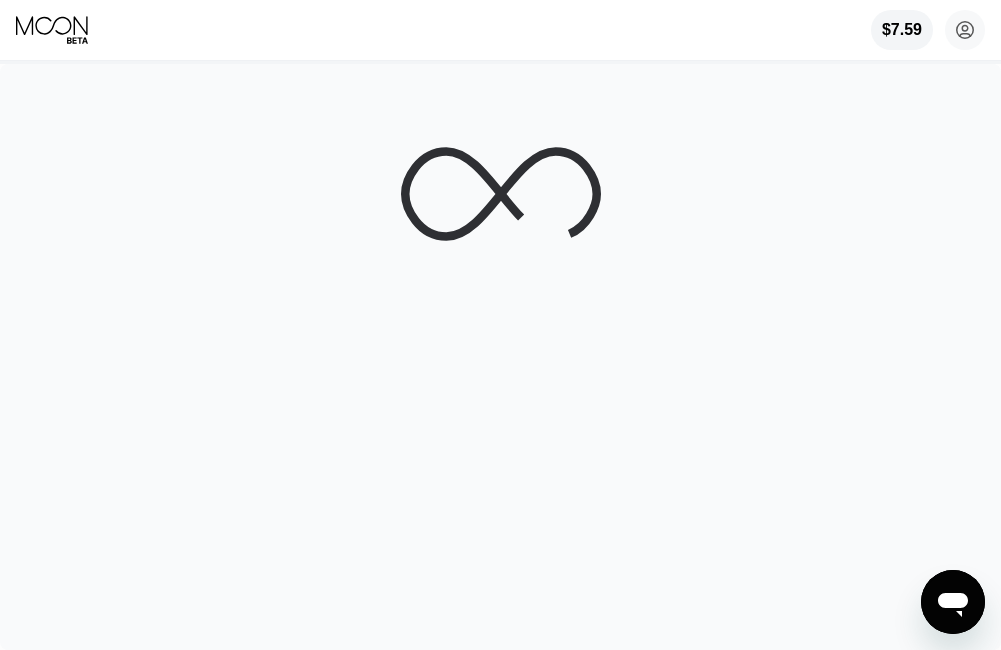 click 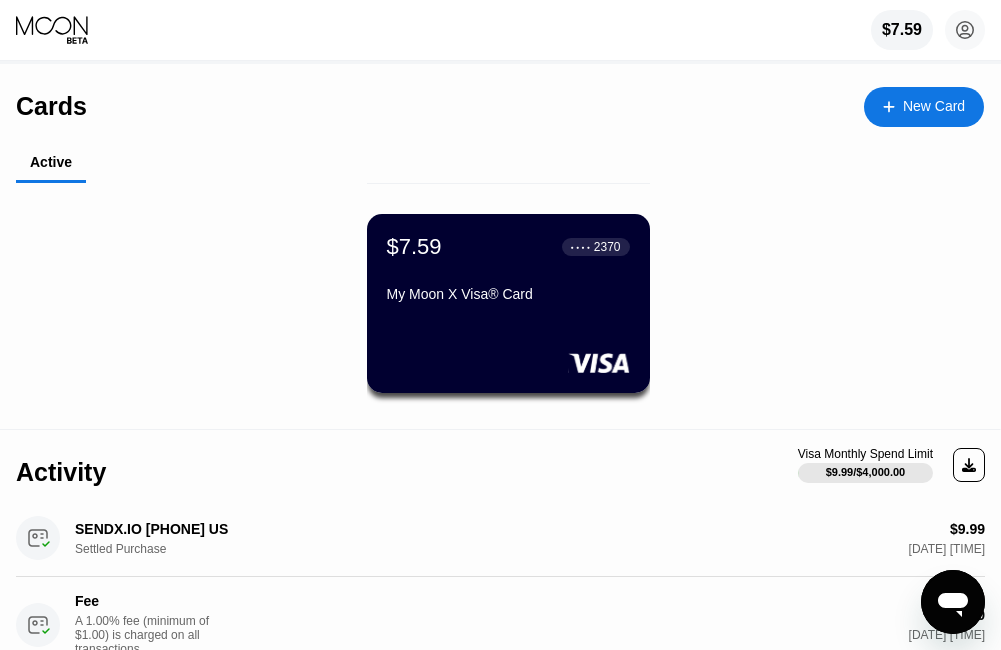 click on "$7.59" at bounding box center (414, 247) 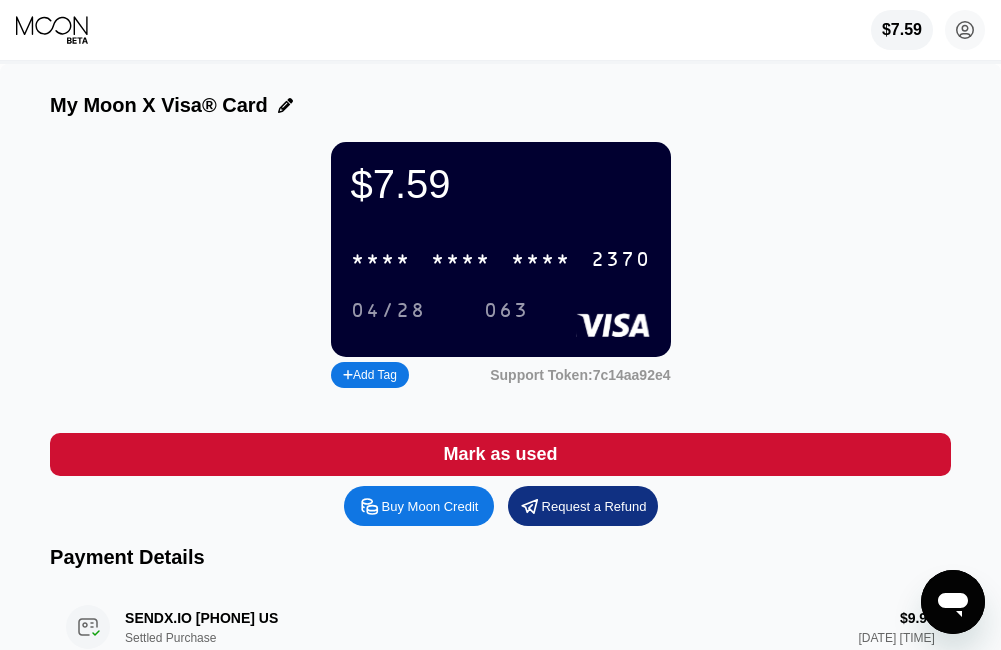 click on "Buy Moon Credit" at bounding box center [430, 506] 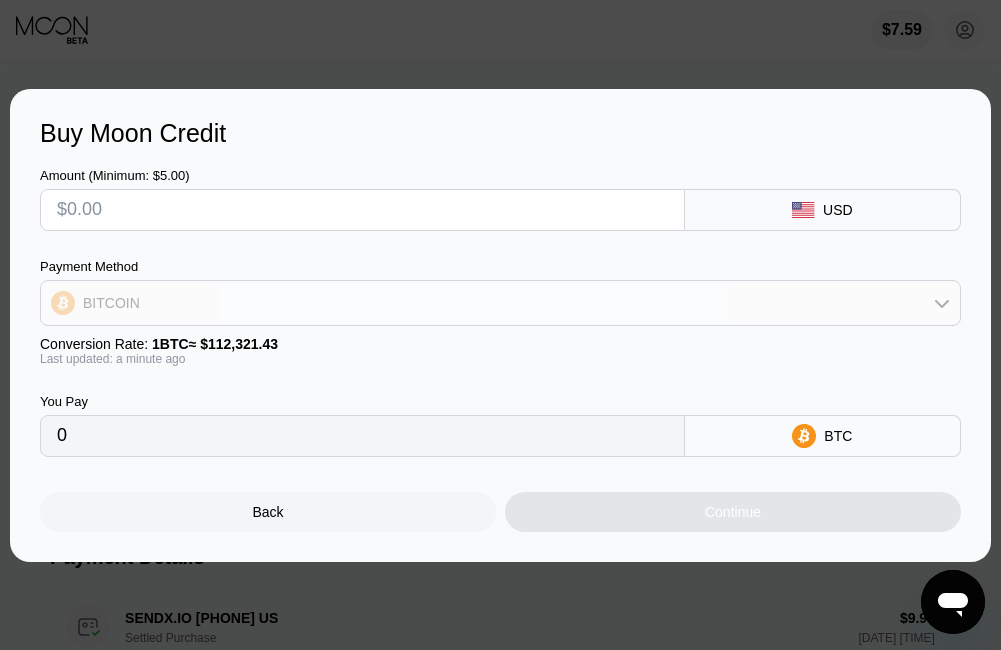 click on "BITCOIN" at bounding box center [500, 303] 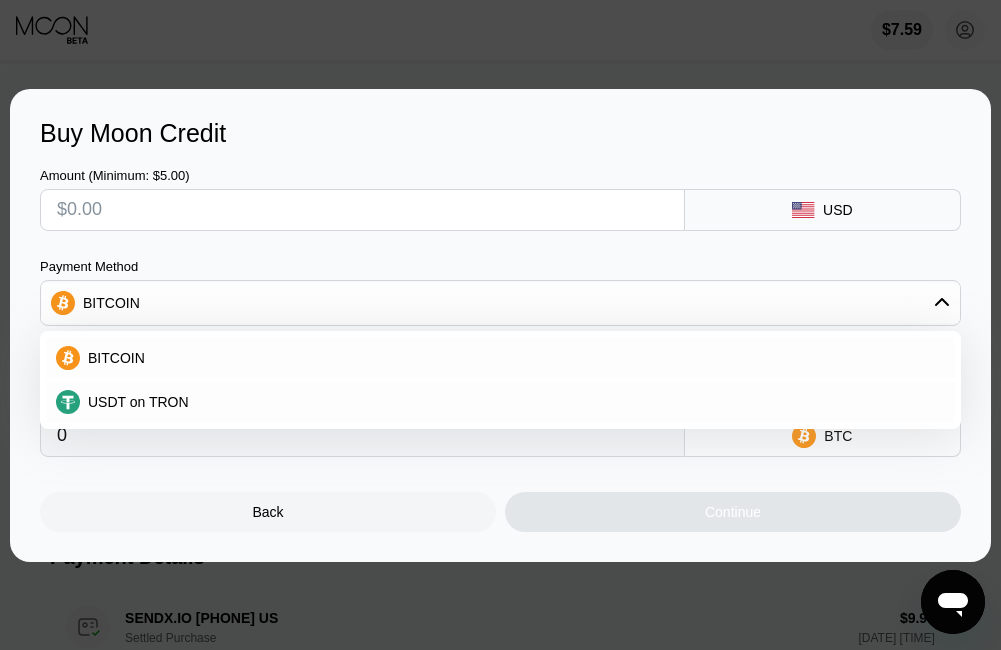 click on "USDT on TRON" at bounding box center (138, 402) 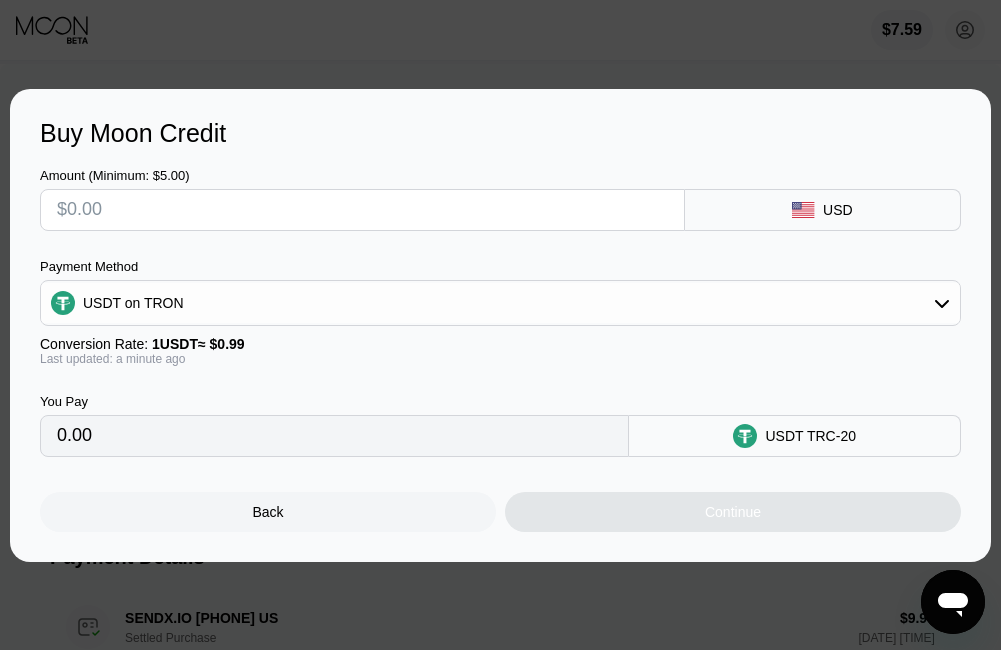 click at bounding box center [362, 210] 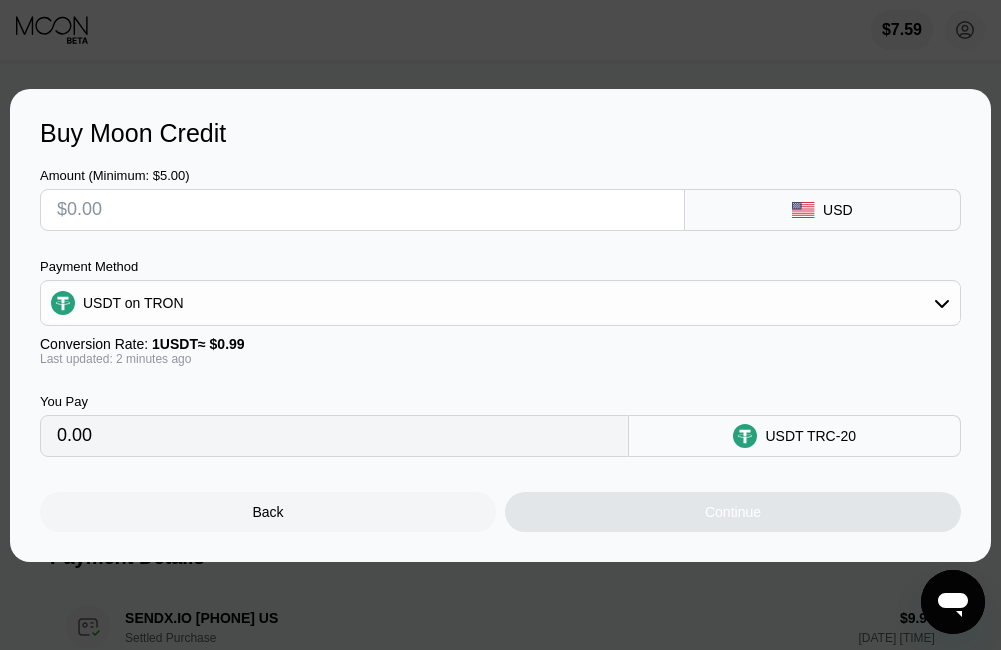 type on "$1" 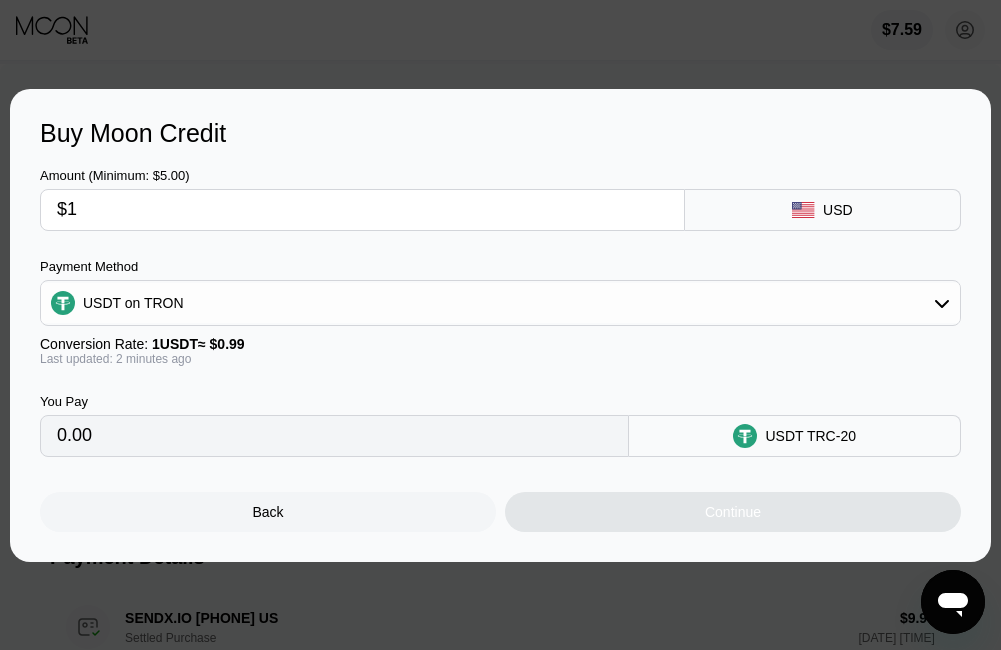 type on "1.01" 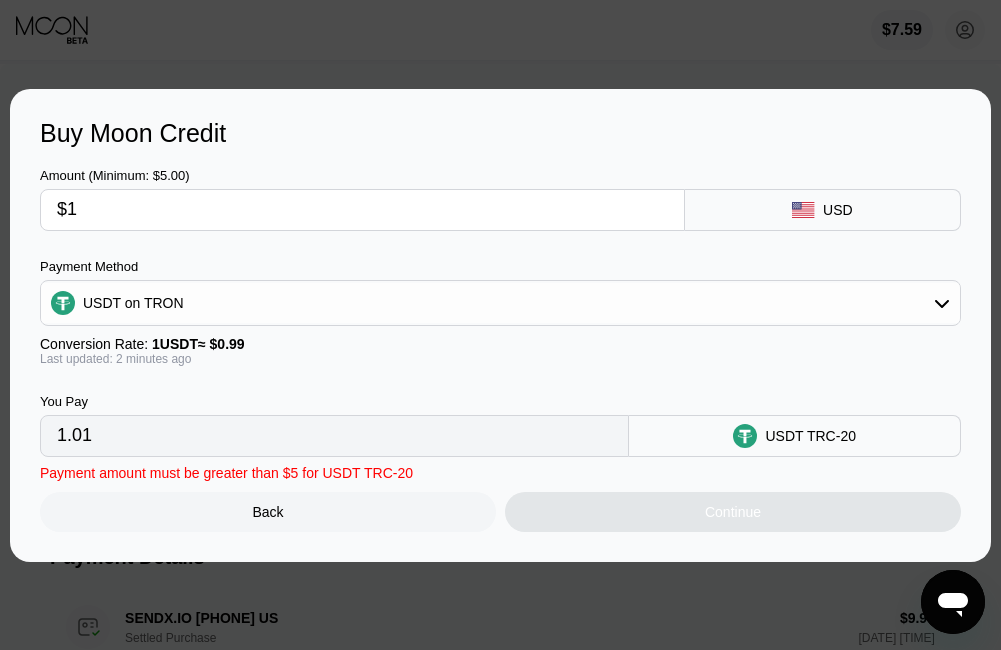 type on "$17" 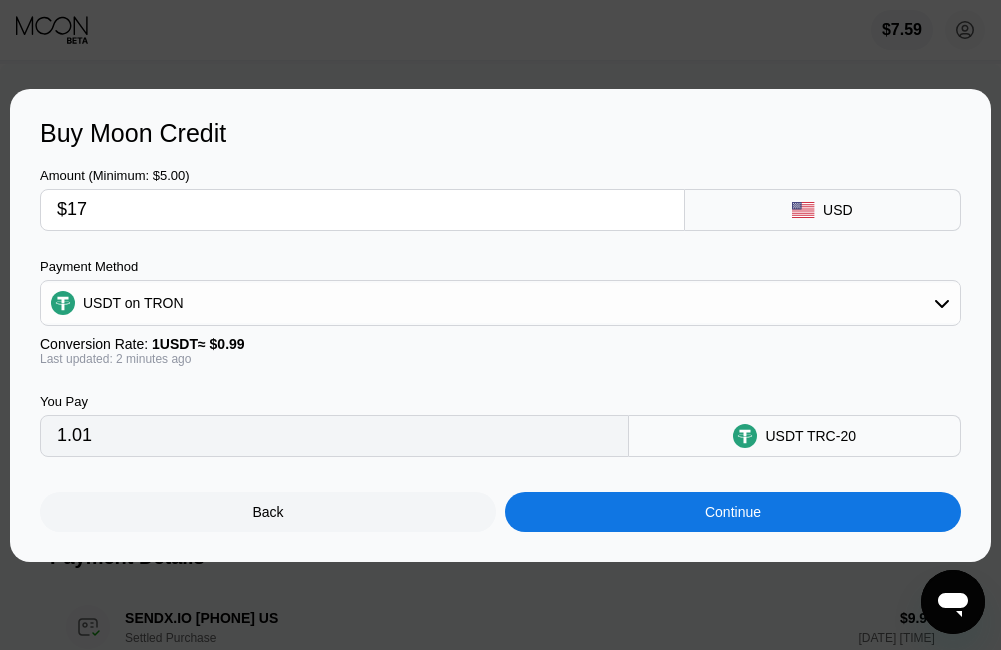 type on "17.17" 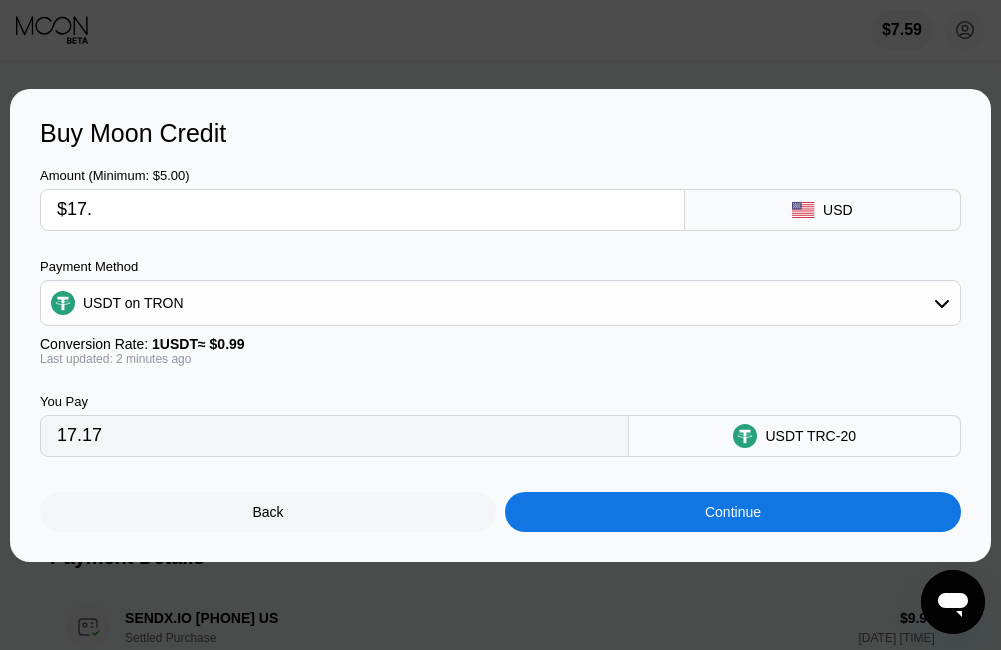 type on "$17.2" 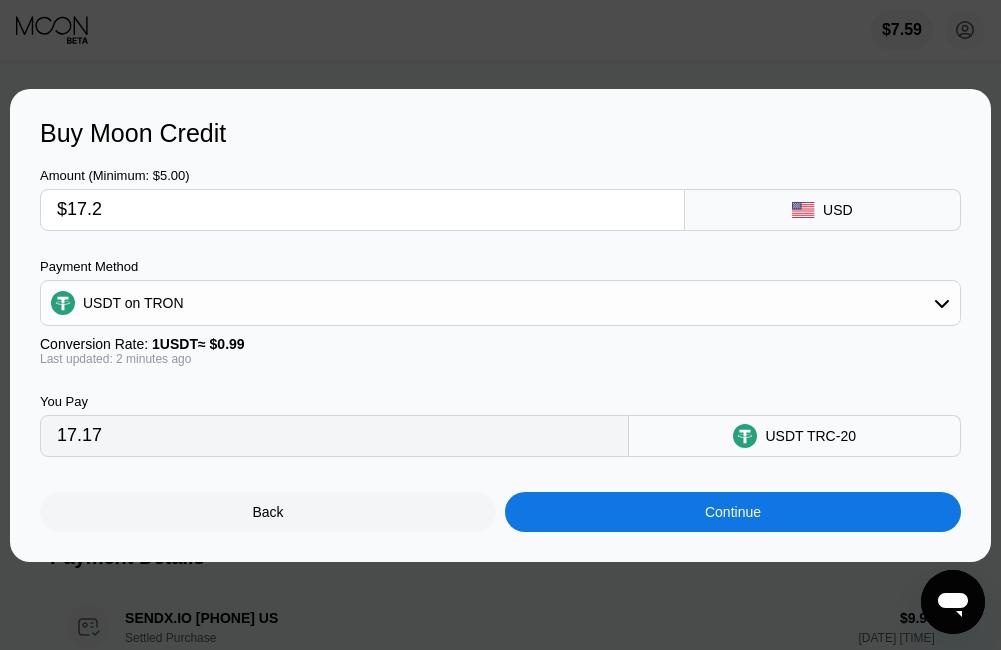 type on "17.37" 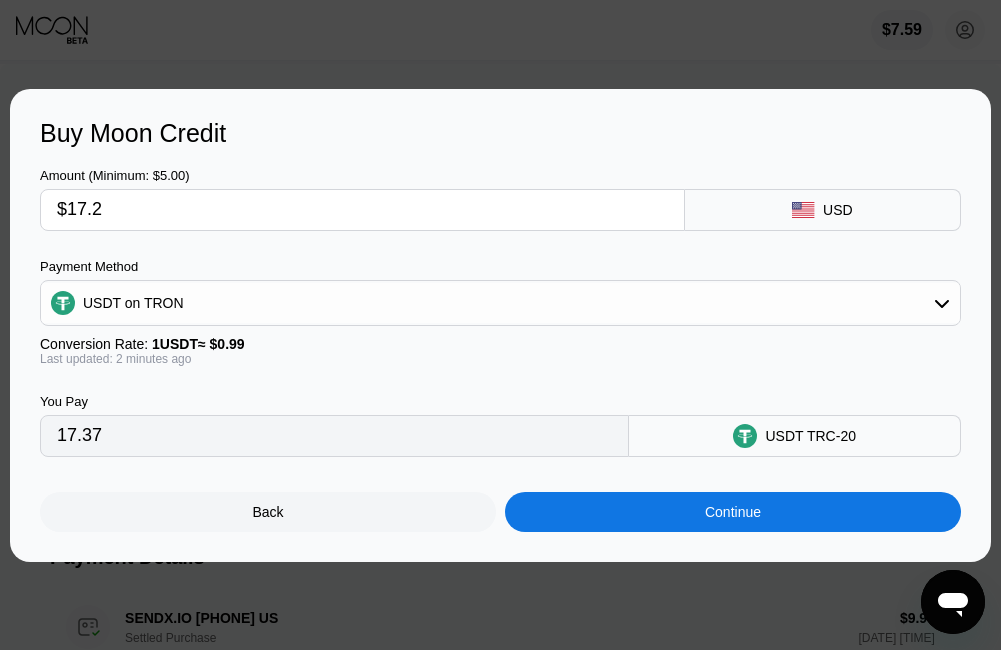 type on "$17." 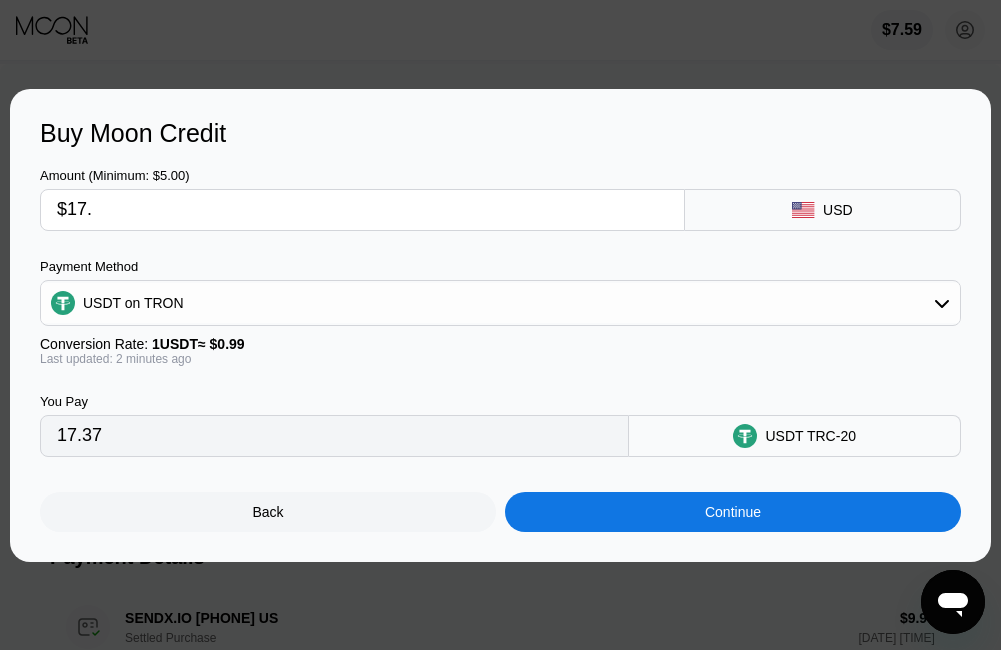 type on "17.17" 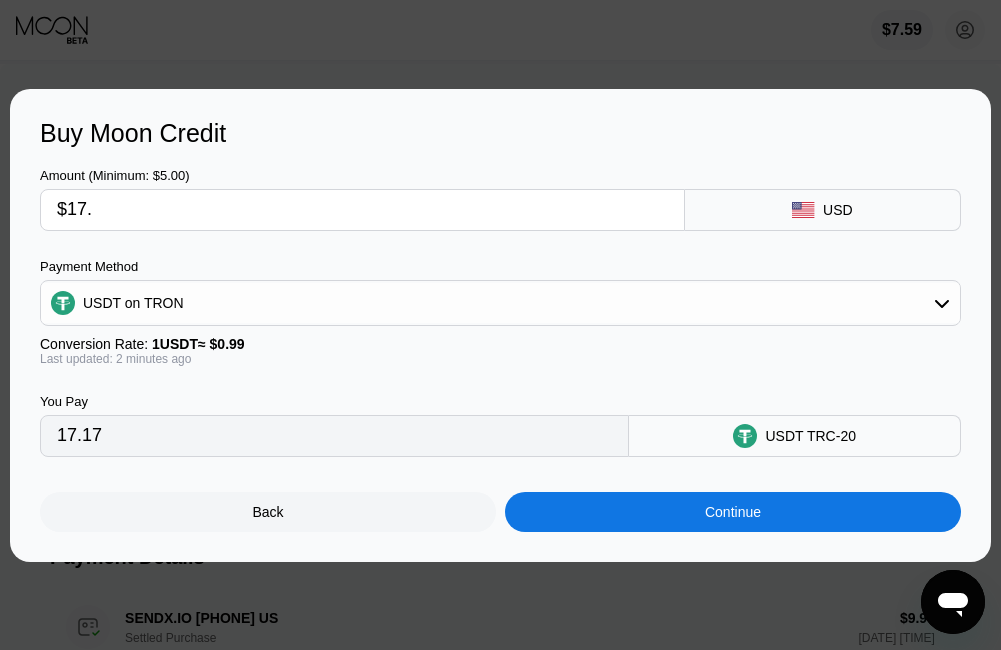 type on "$17.1" 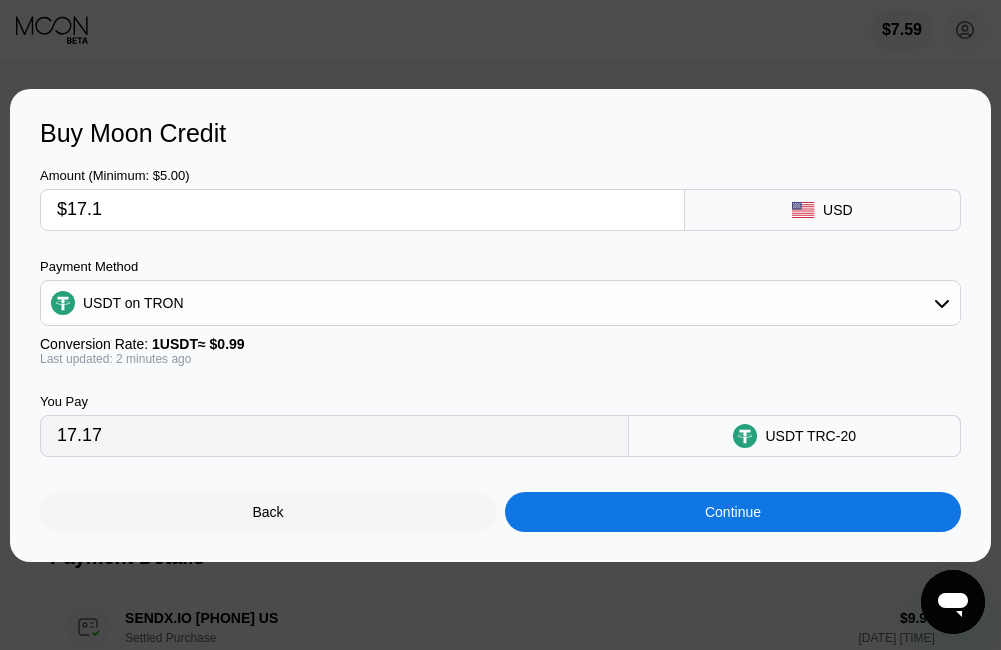 type on "17.27" 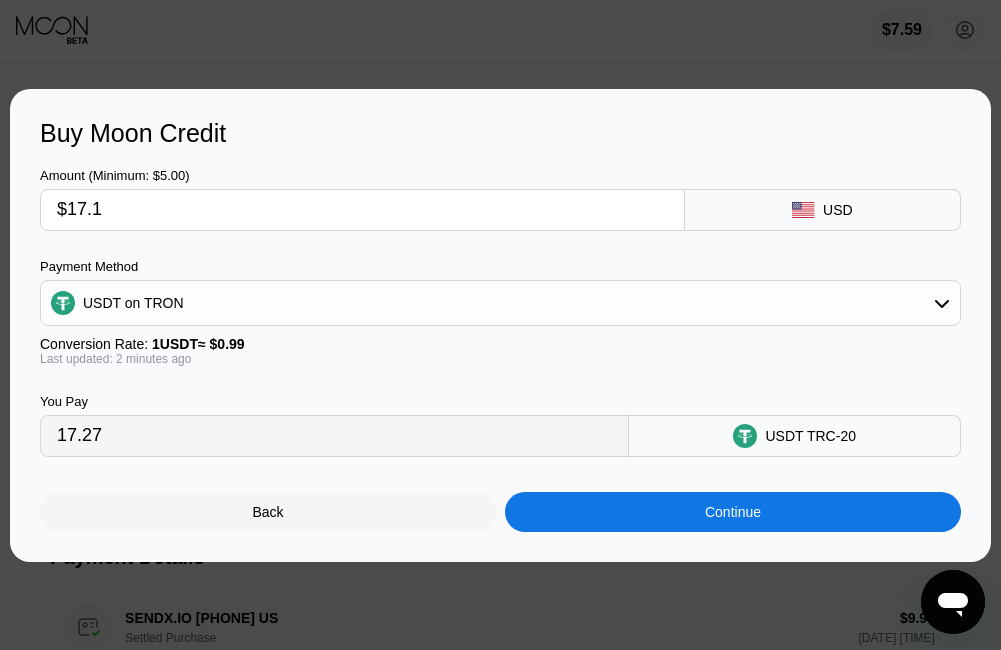 type on "$17.15" 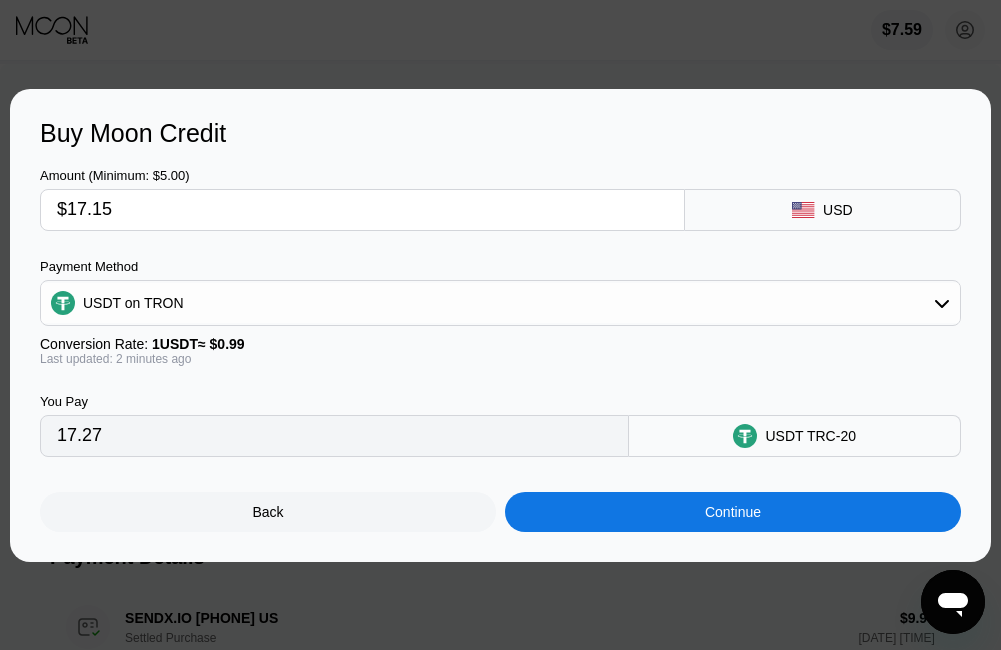 type on "17.32" 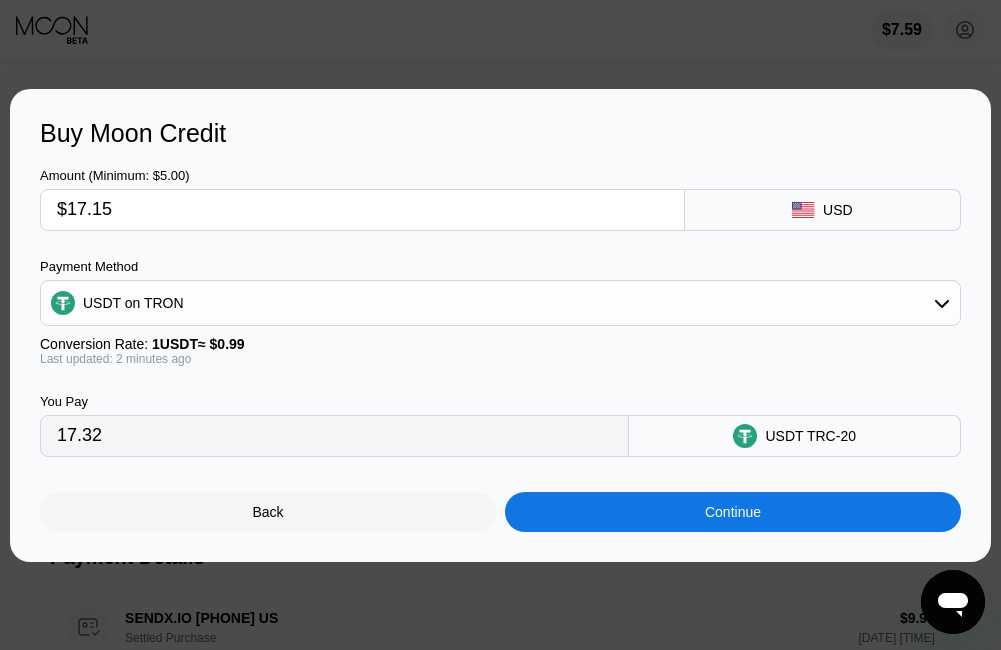type on "$17.1" 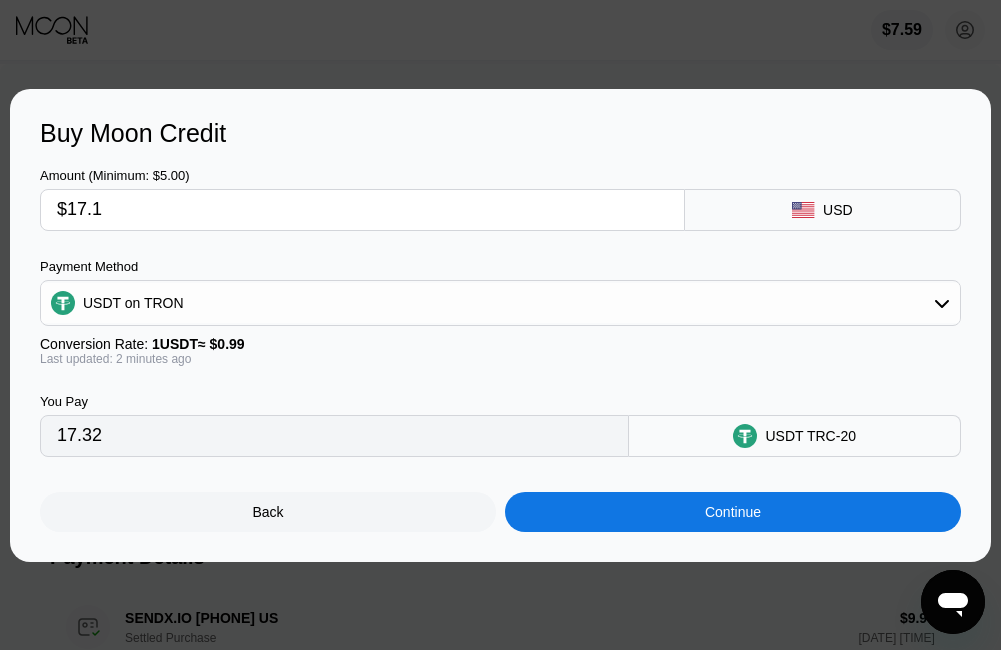 type on "17.27" 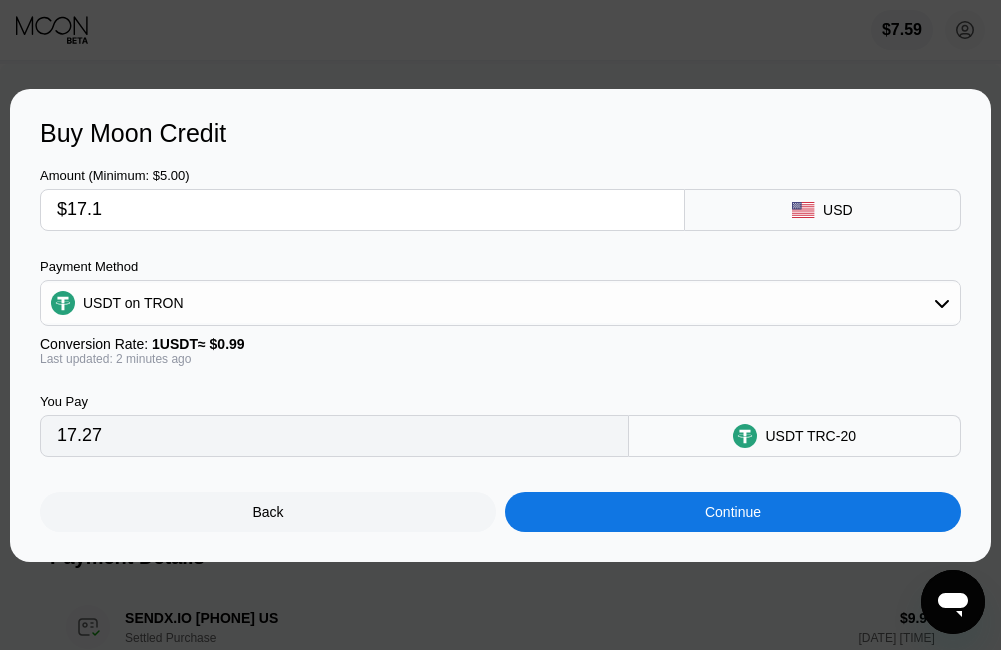 type on "$17.14" 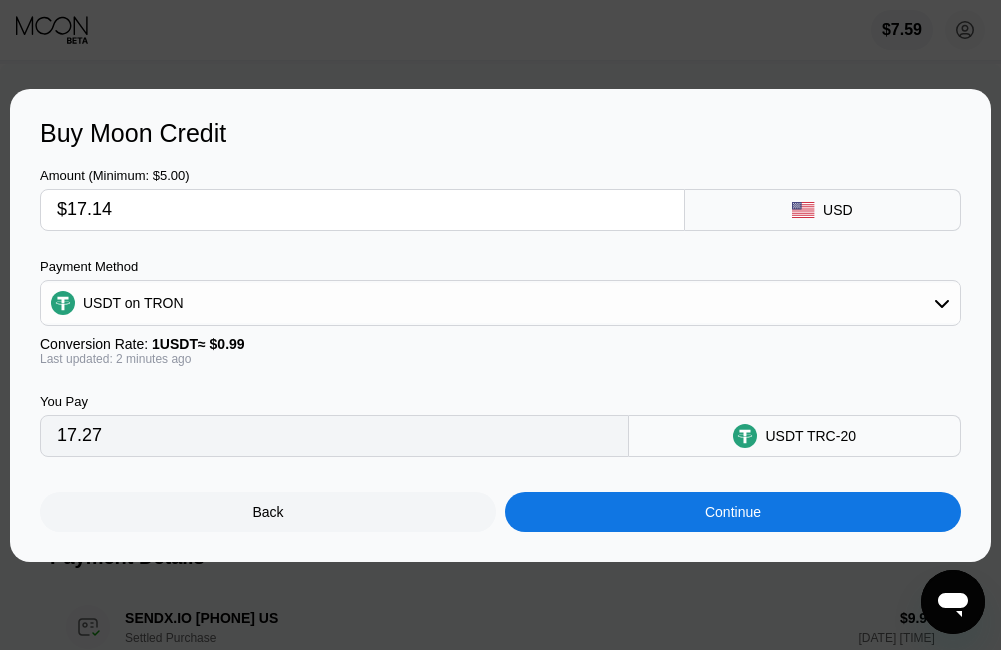 type on "17.31" 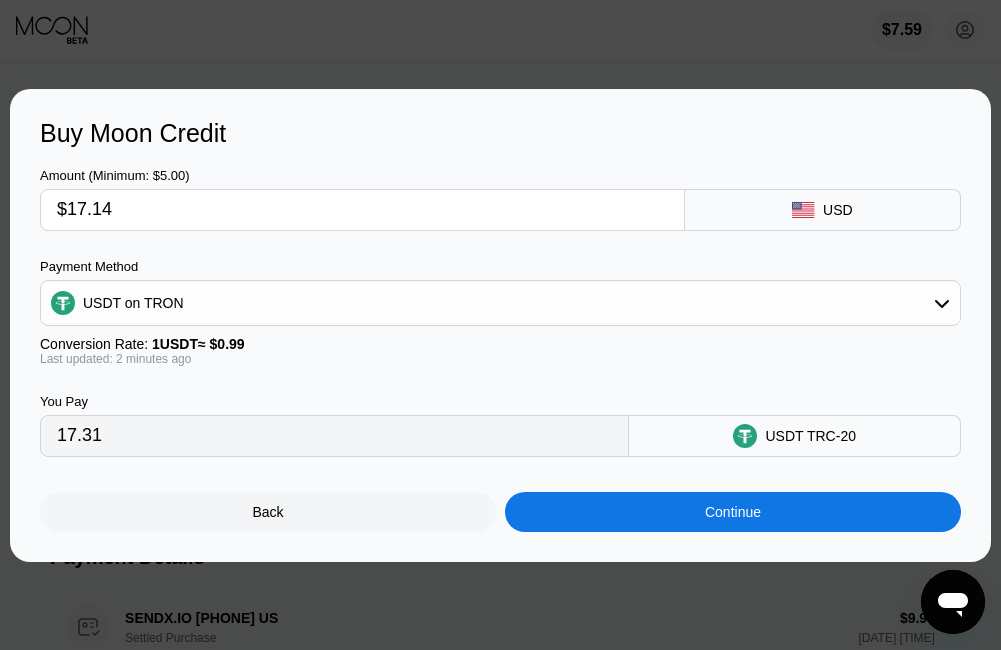 type on "$17.14" 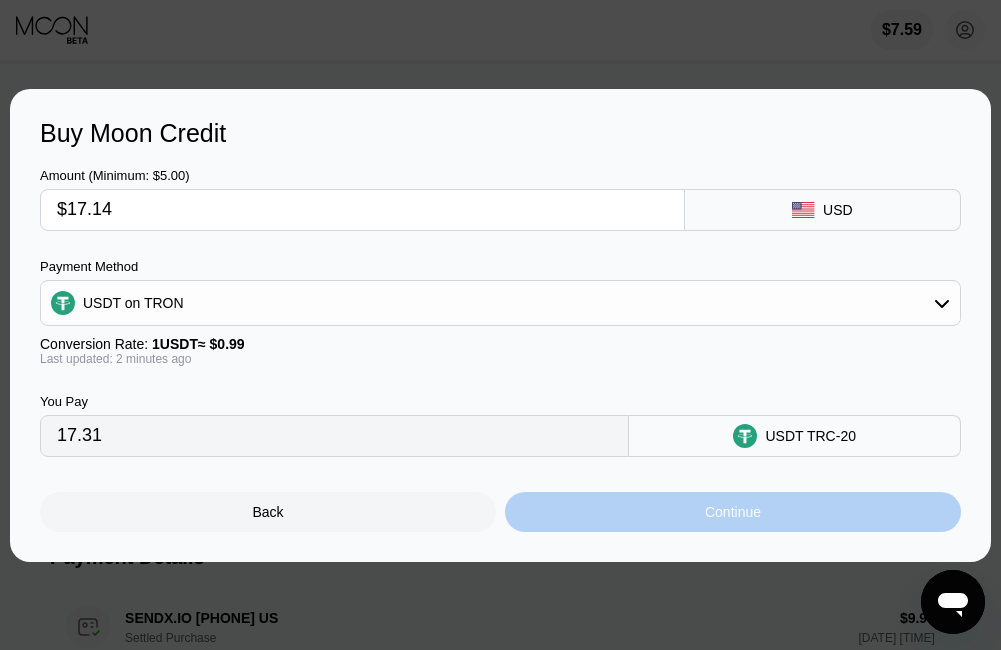 click on "Continue" at bounding box center [733, 512] 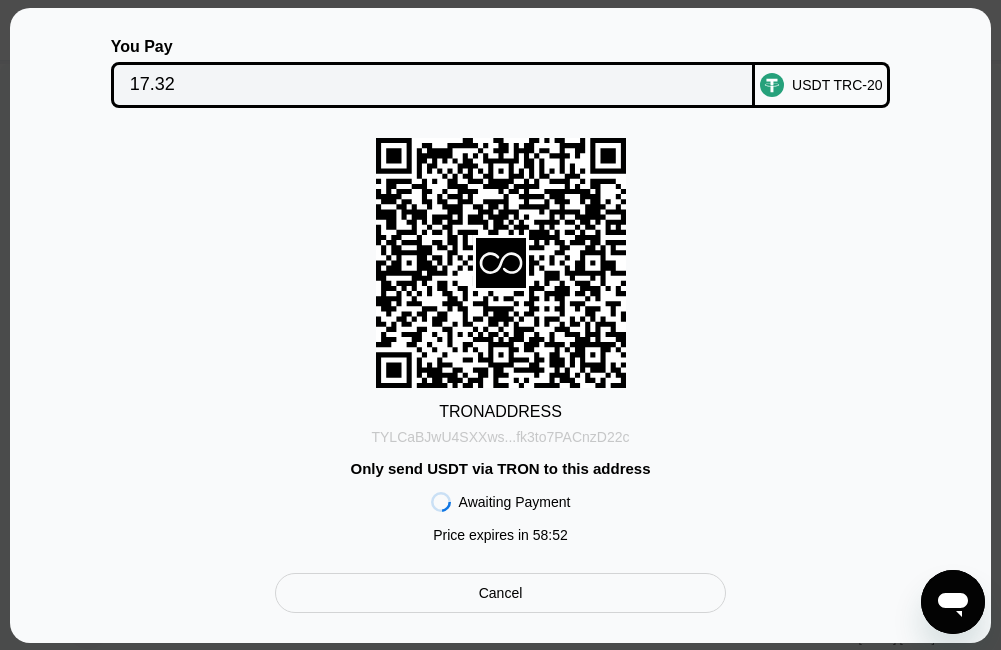 click on "TYLCaBJwU4SXXws...fk3to7PACnzD22c" at bounding box center [500, 437] 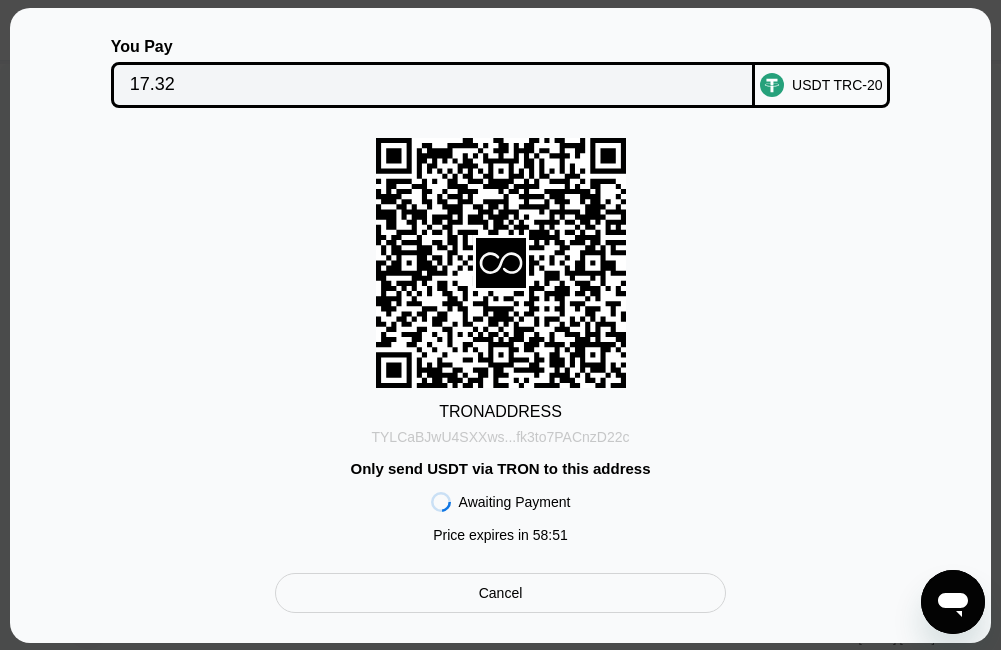 click on "TYLCaBJwU4SXXws...fk3to7PACnzD22c" at bounding box center [500, 437] 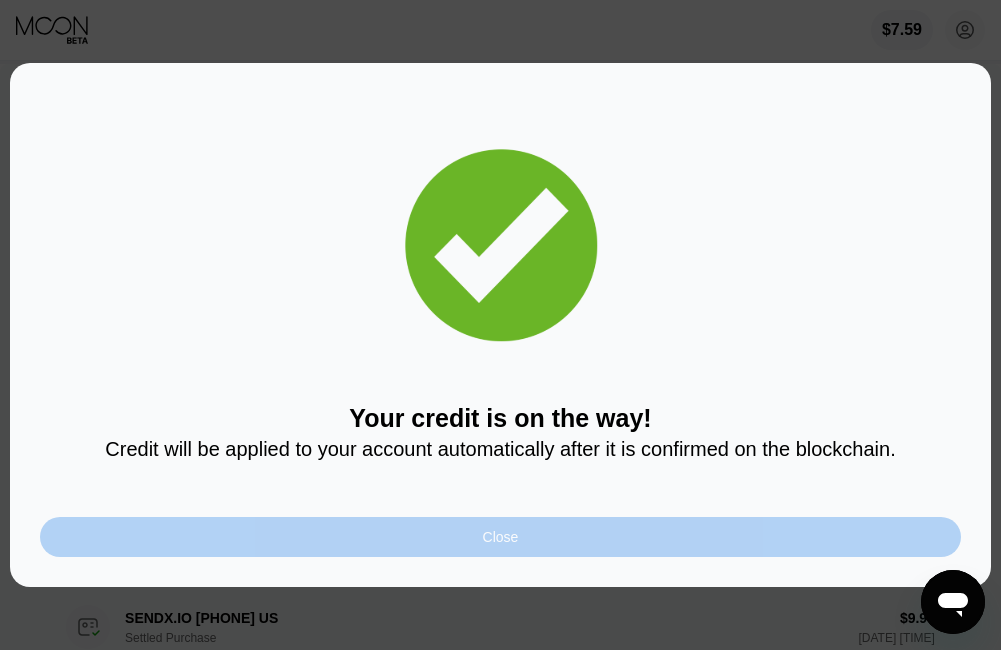 click on "Close" at bounding box center (500, 537) 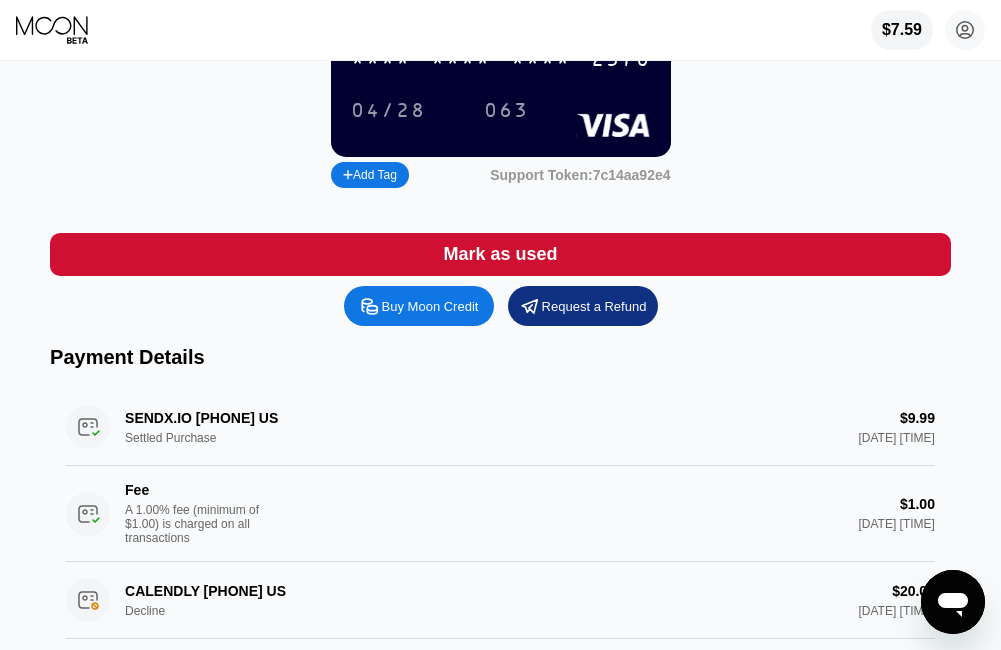scroll, scrollTop: 0, scrollLeft: 0, axis: both 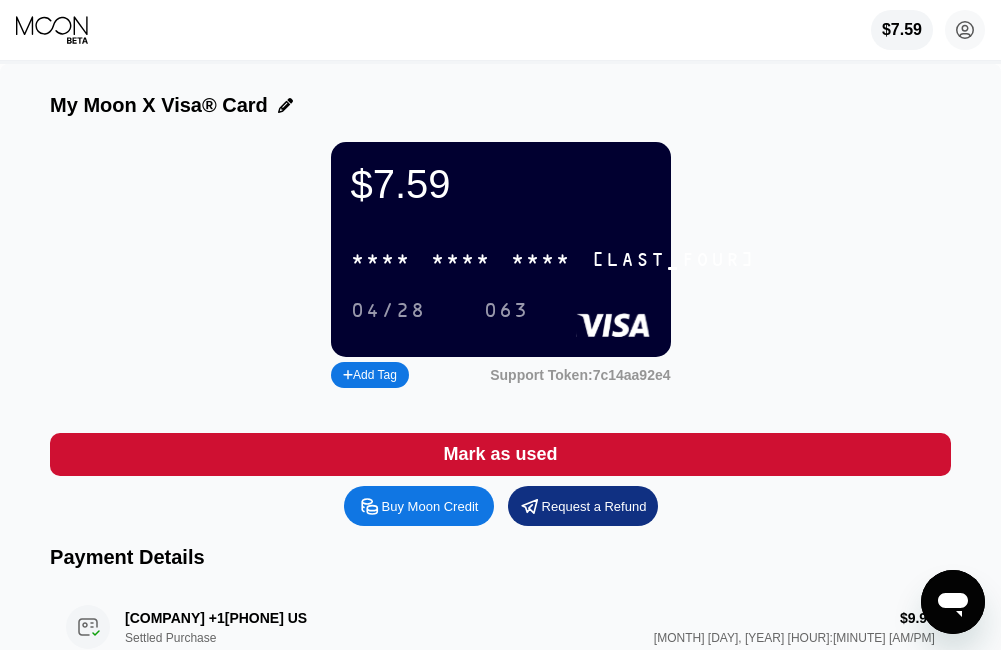 click on "2370" at bounding box center (673, 260) 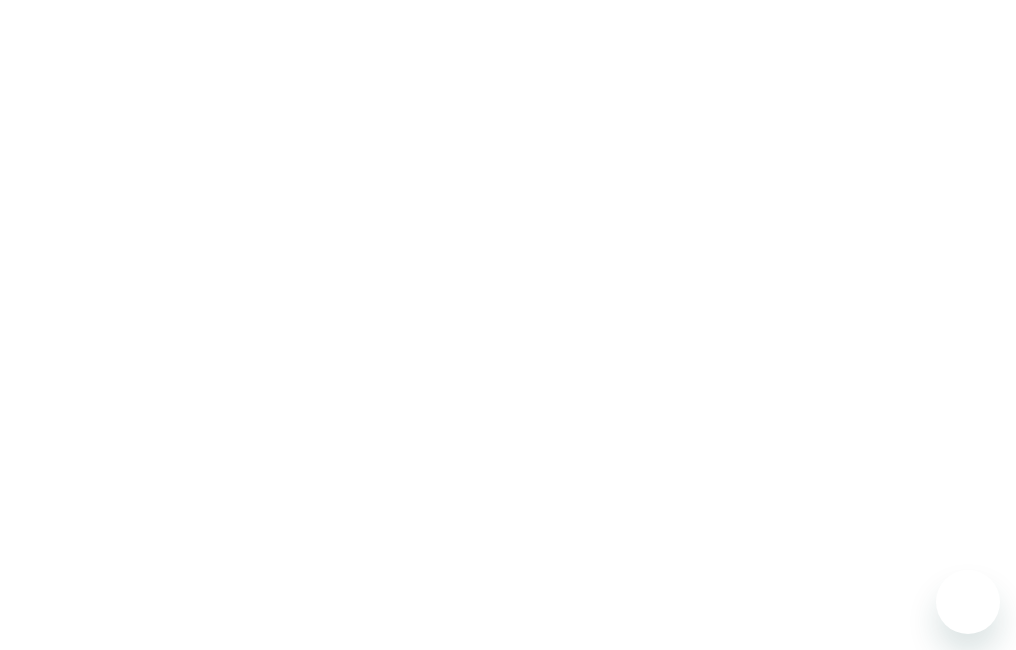 scroll, scrollTop: 0, scrollLeft: 0, axis: both 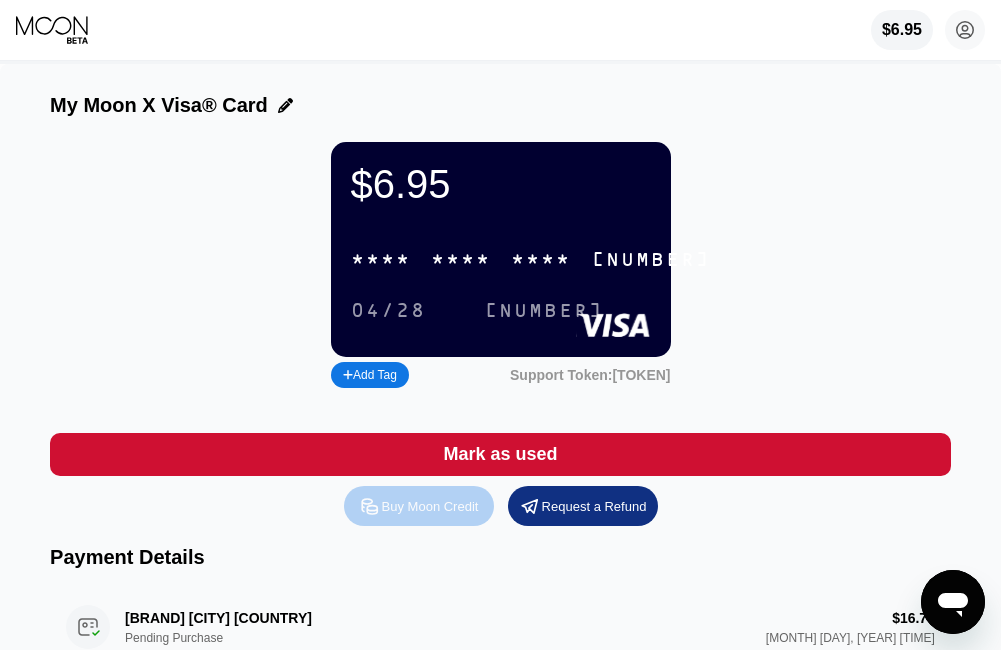 click on "Buy Moon Credit" at bounding box center (419, 506) 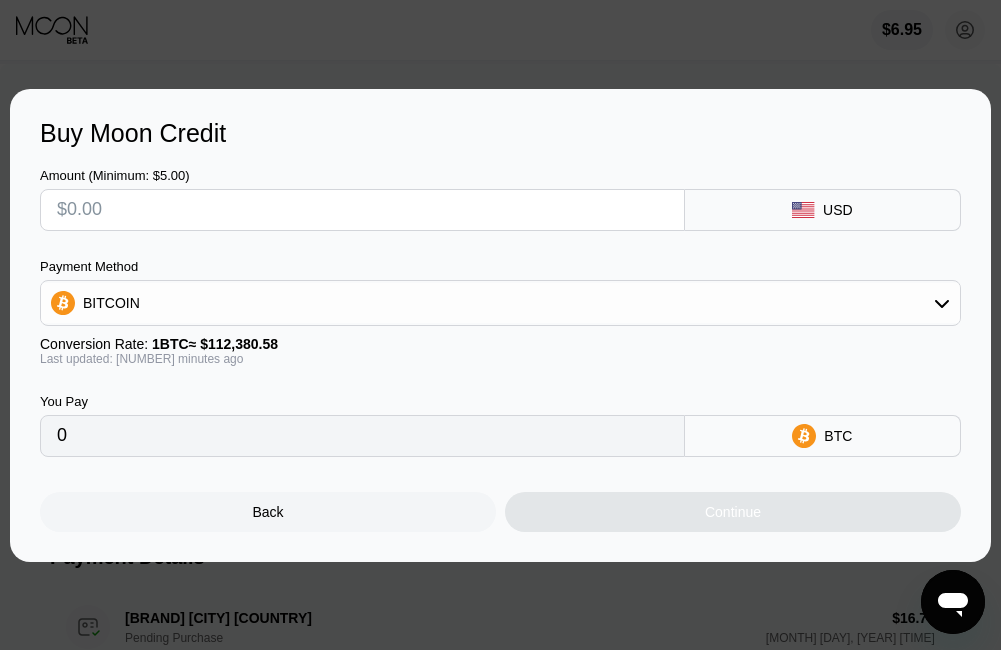 click on "BITCOIN" at bounding box center (111, 303) 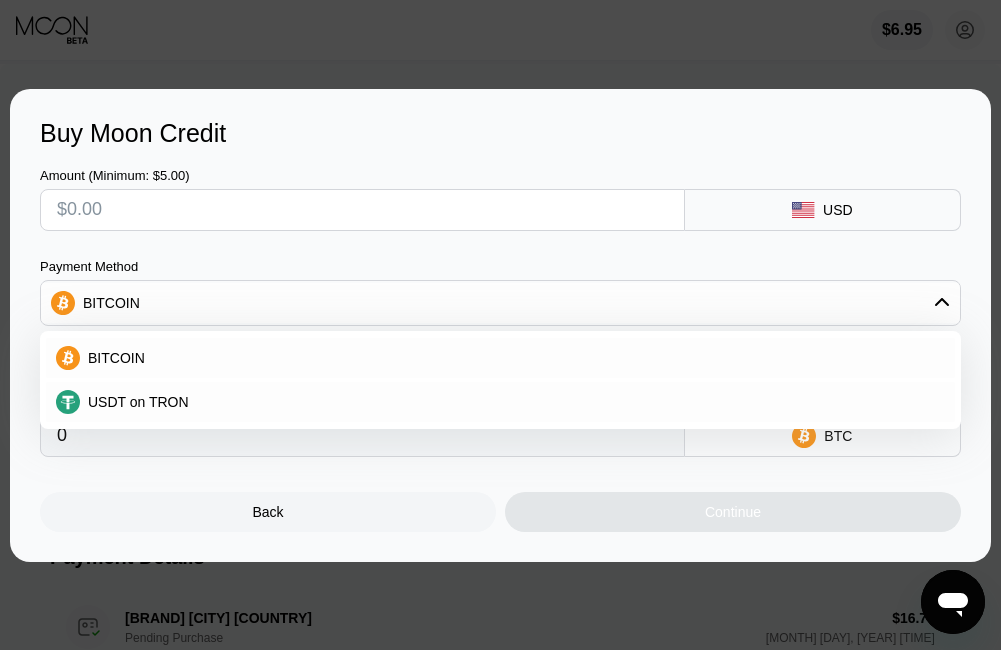 click on "USDT on TRON" at bounding box center (138, 402) 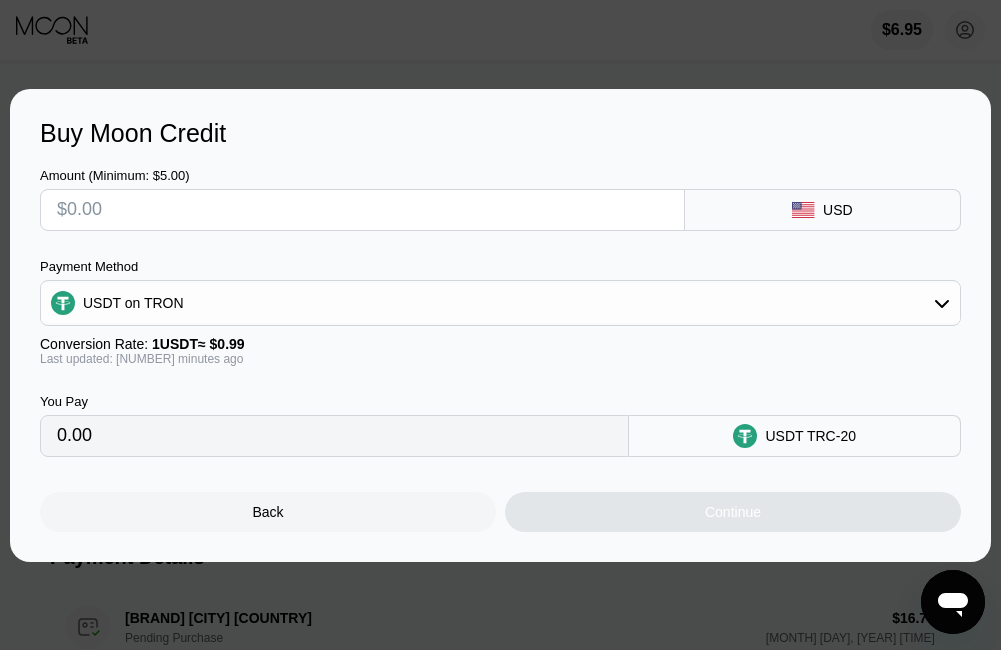 click at bounding box center [362, 210] 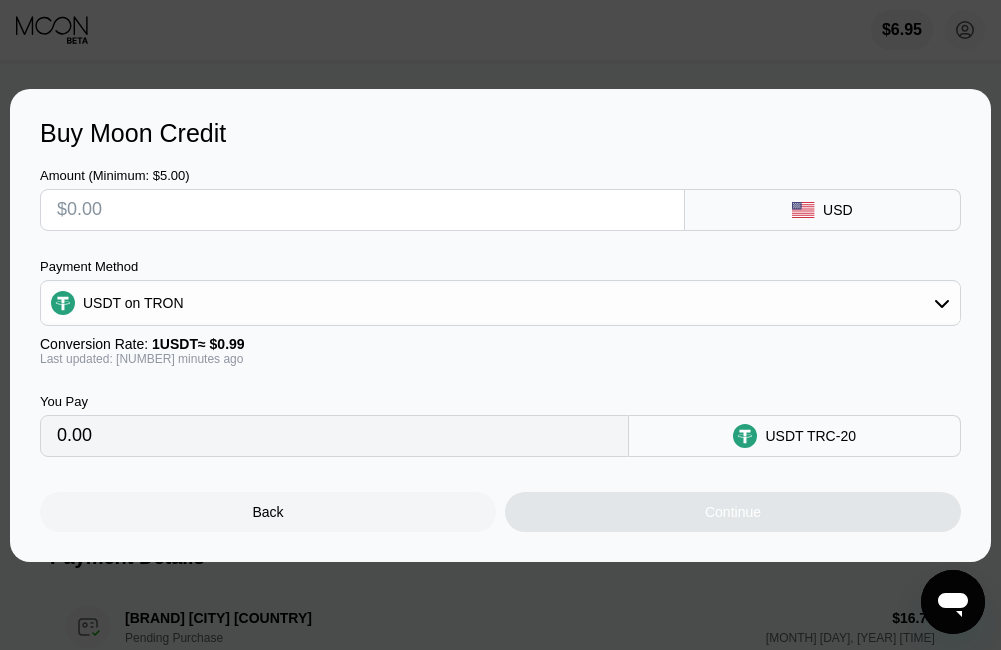 type on "$7" 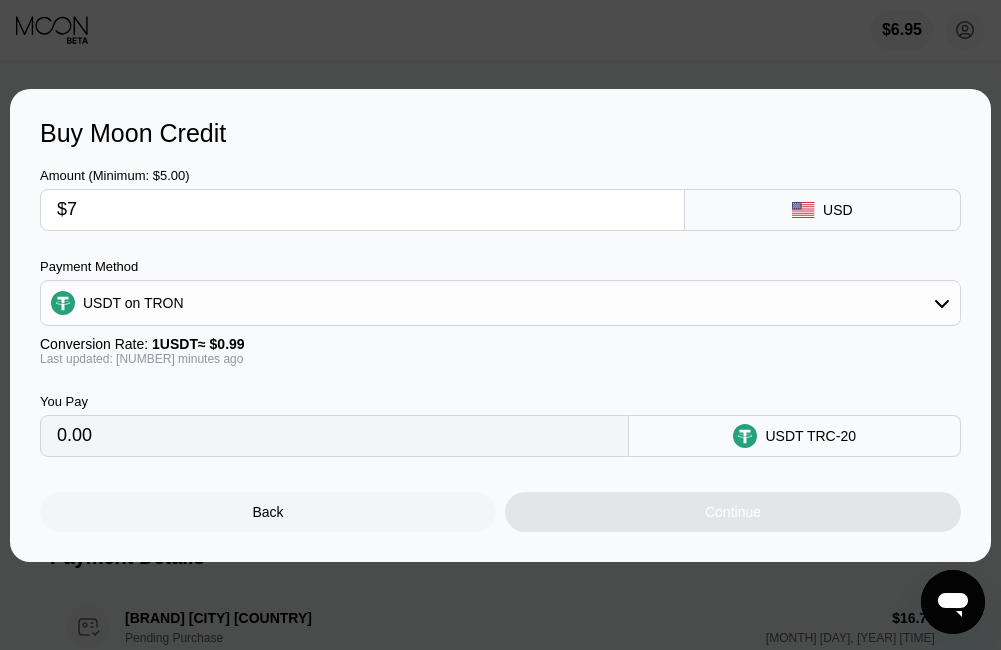 type on "7.07" 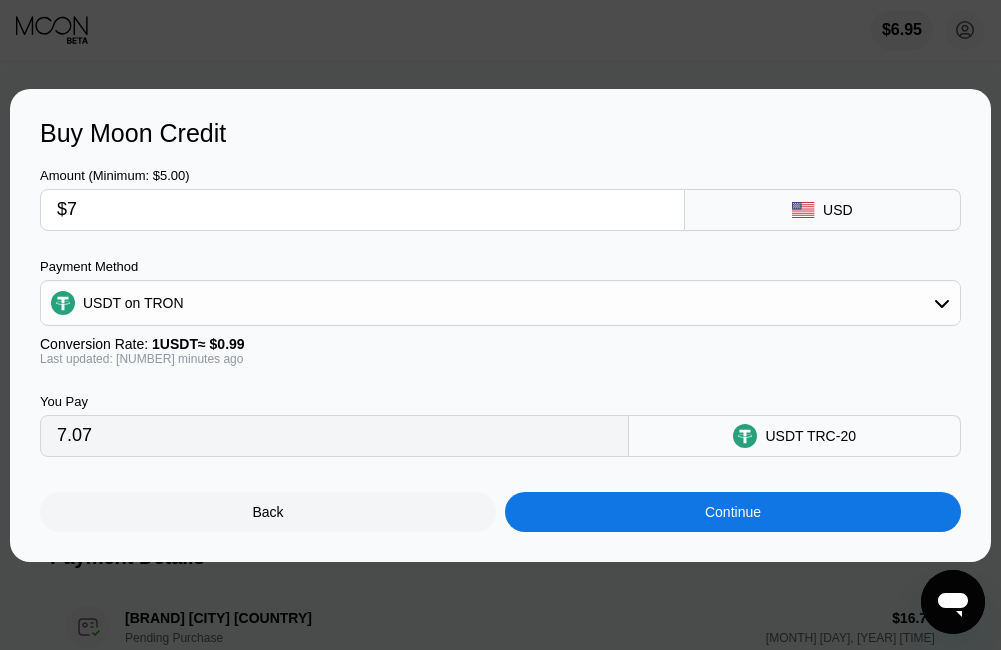 type on "$72" 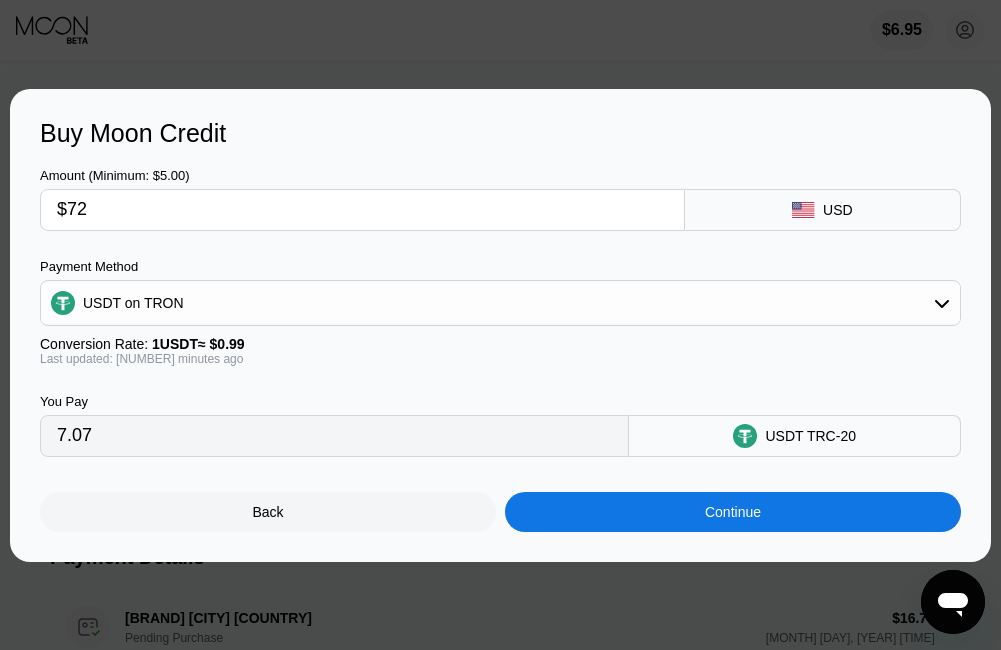 type on "72.73" 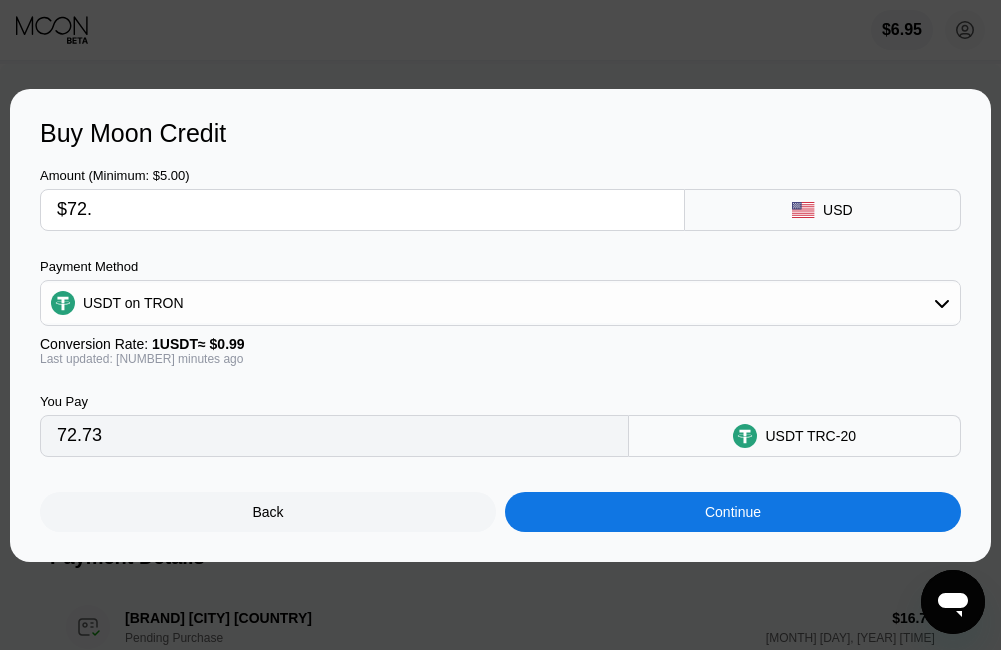 type on "$72.5" 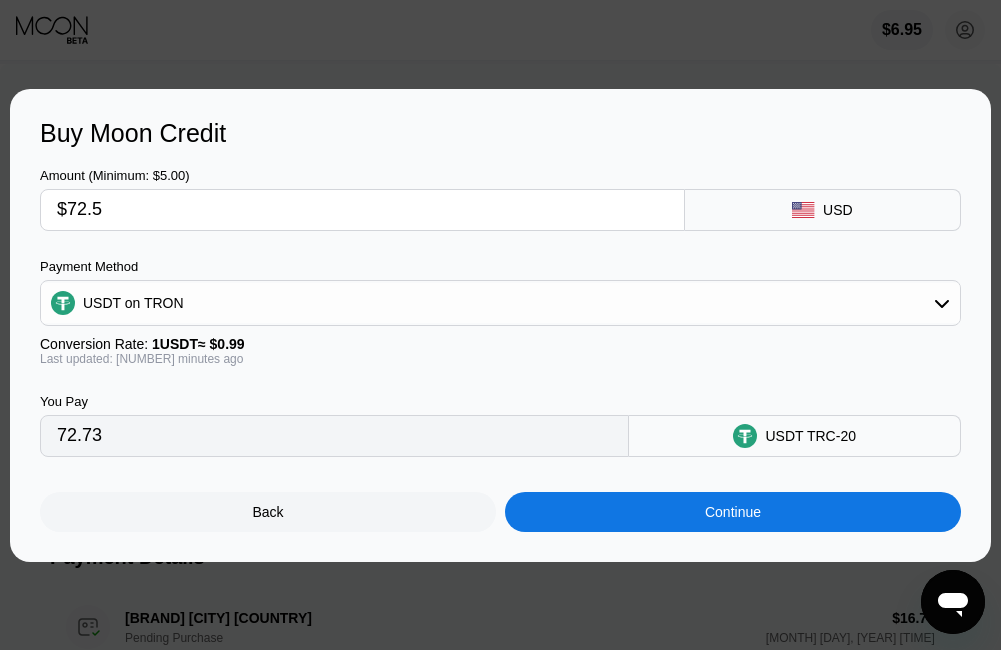 type on "73.23" 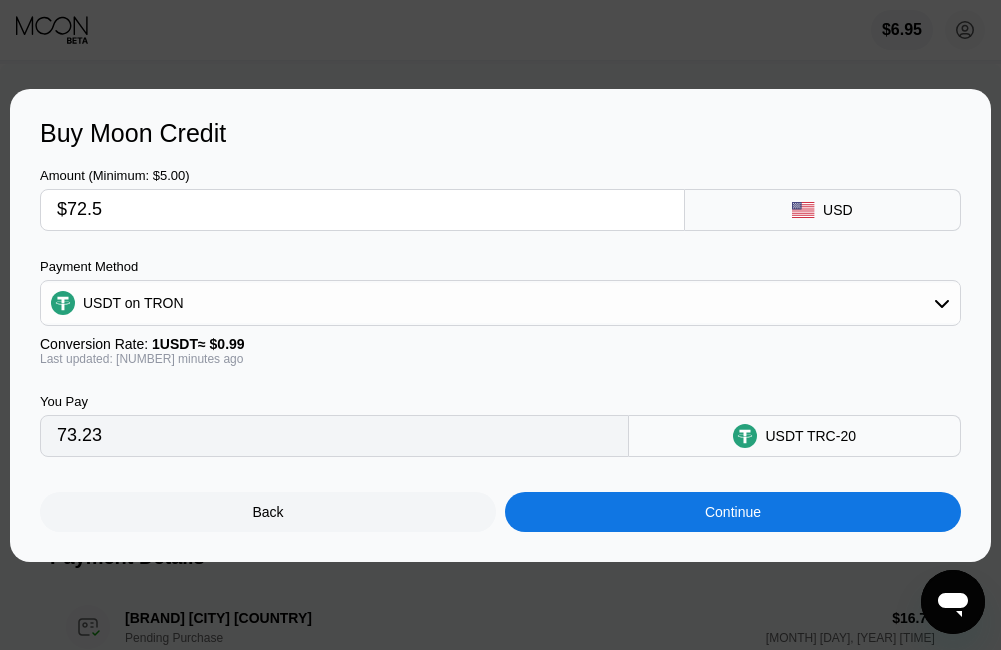type on "$72." 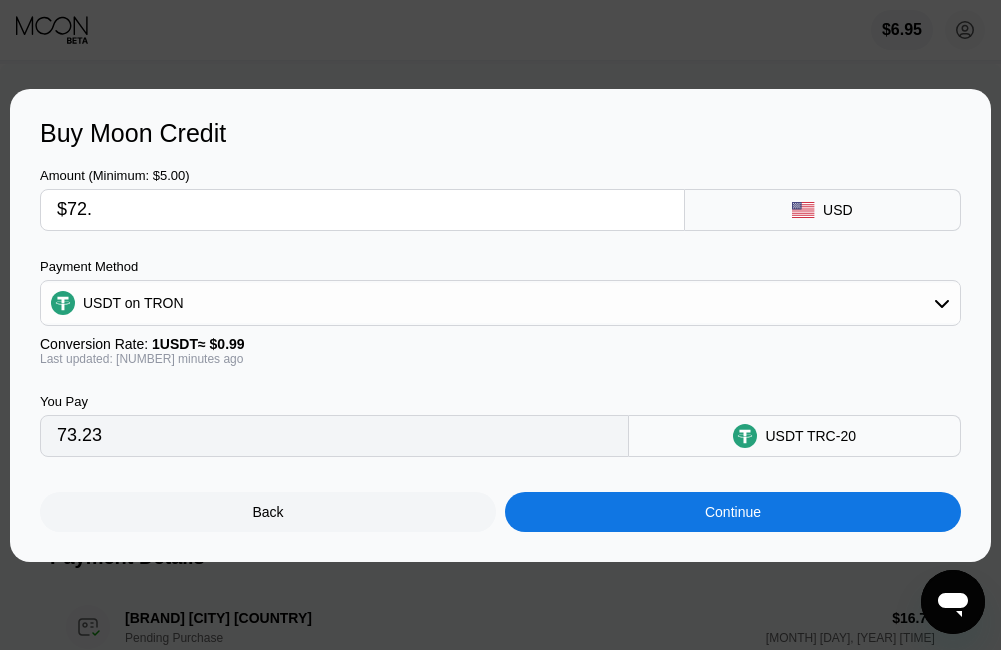 type on "72.73" 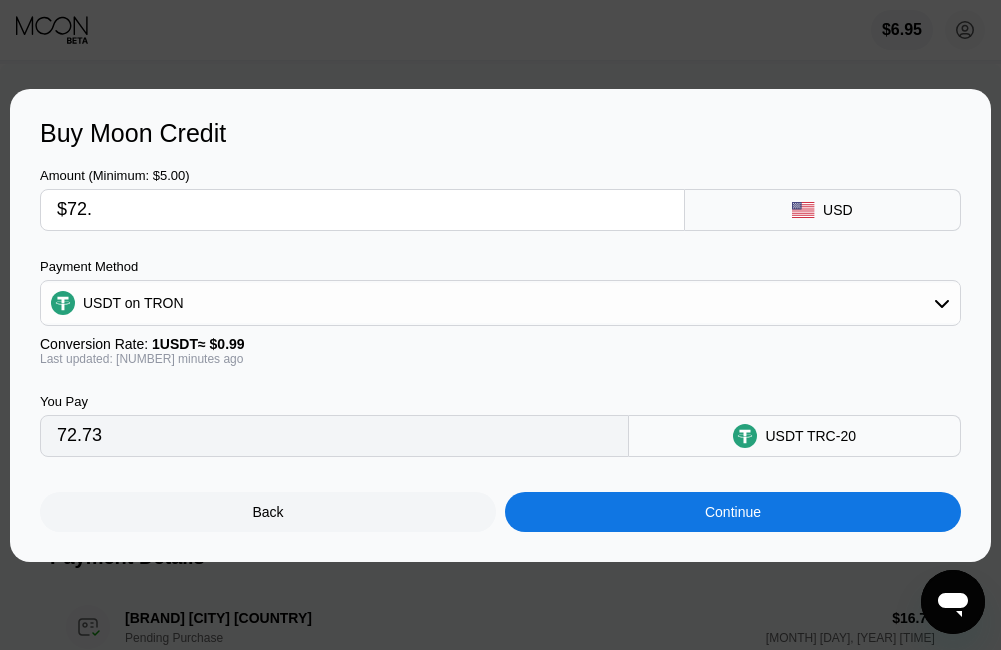 type on "$72.5" 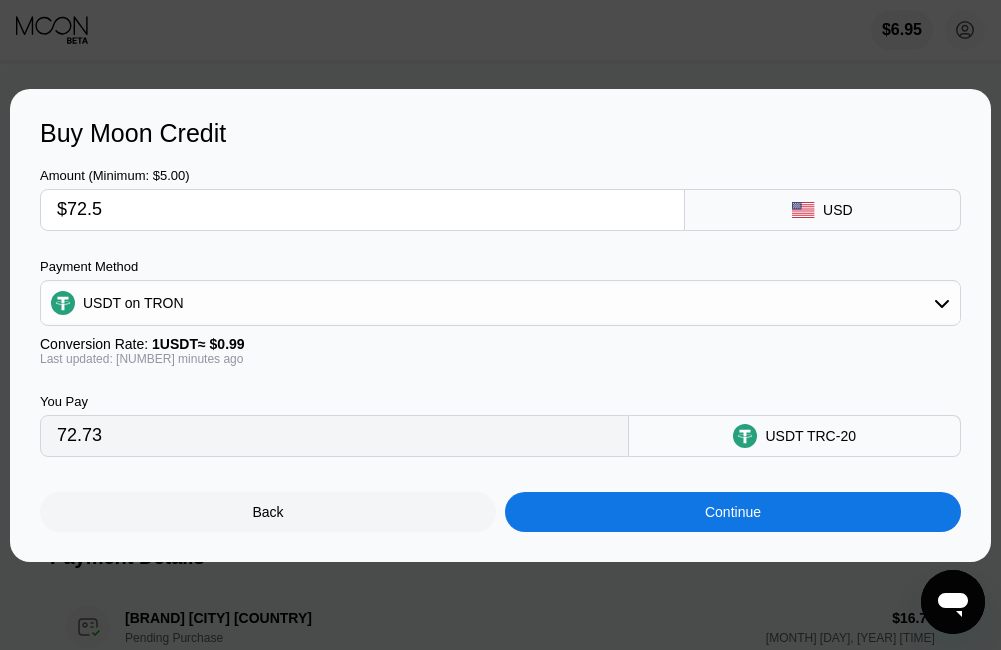 type on "73.23" 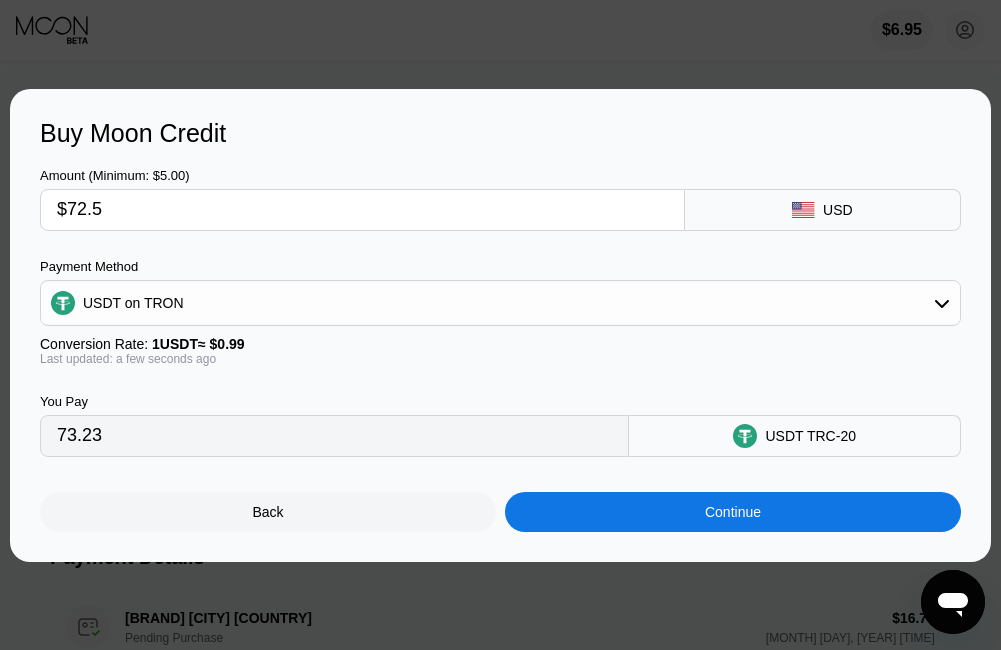 type on "$72.5" 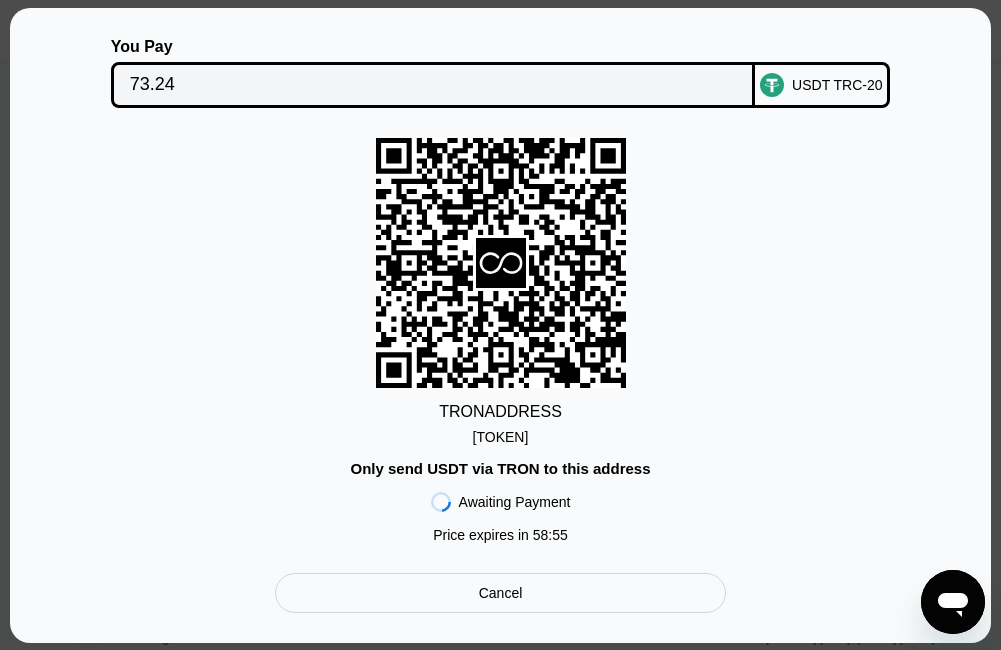 click on "TYkPrCaPYy7CdYH...wFhMrutgQZNoHRw" at bounding box center [501, 437] 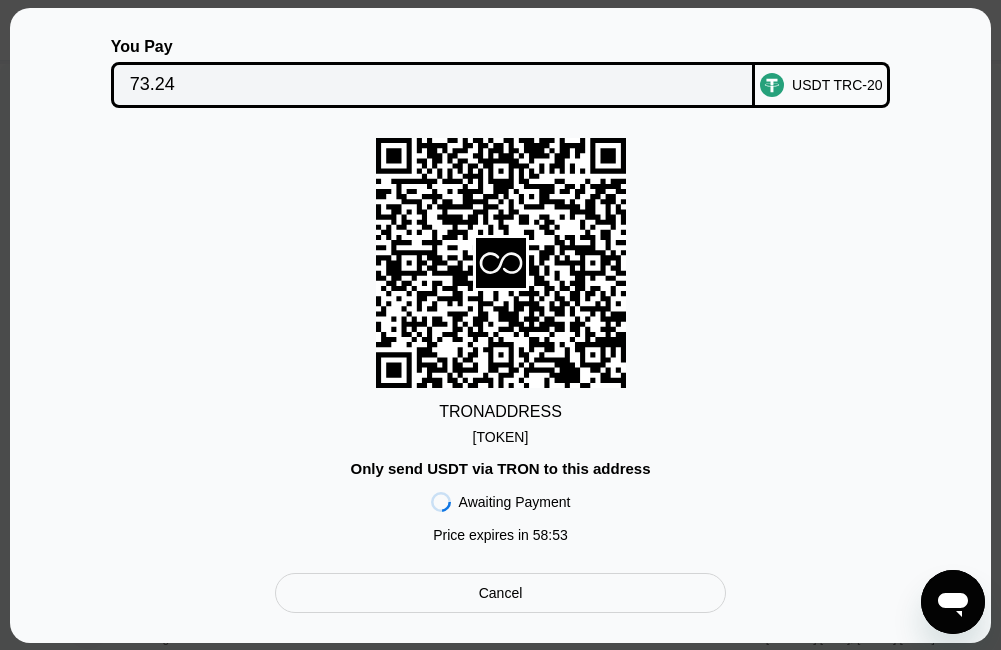 click on "TYkPrCaPYy7CdYH...wFhMrutgQZNoHRw" at bounding box center [501, 437] 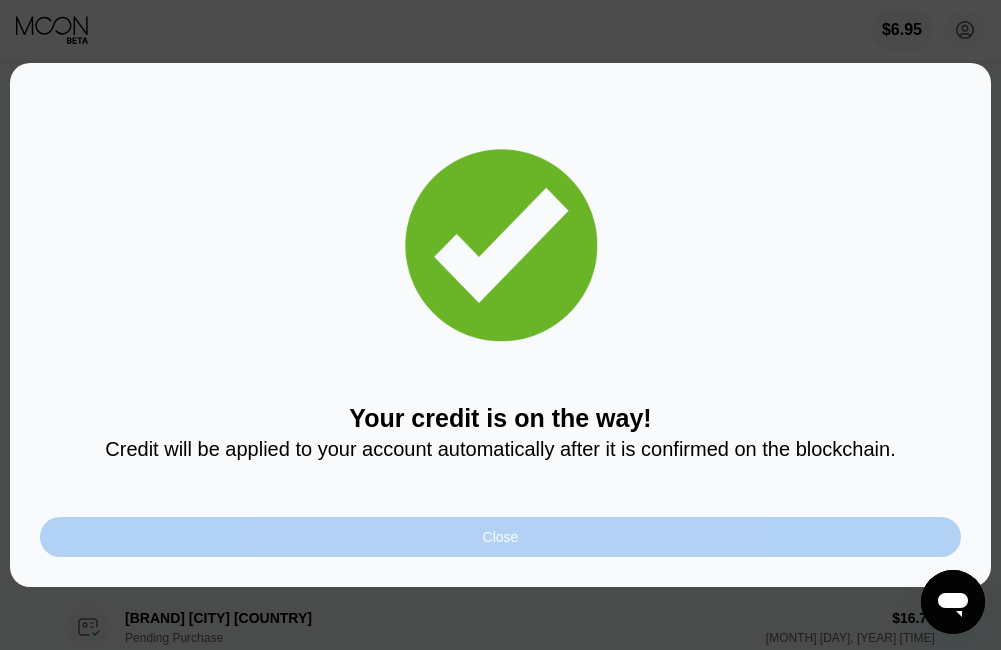 click on "Close" at bounding box center [500, 537] 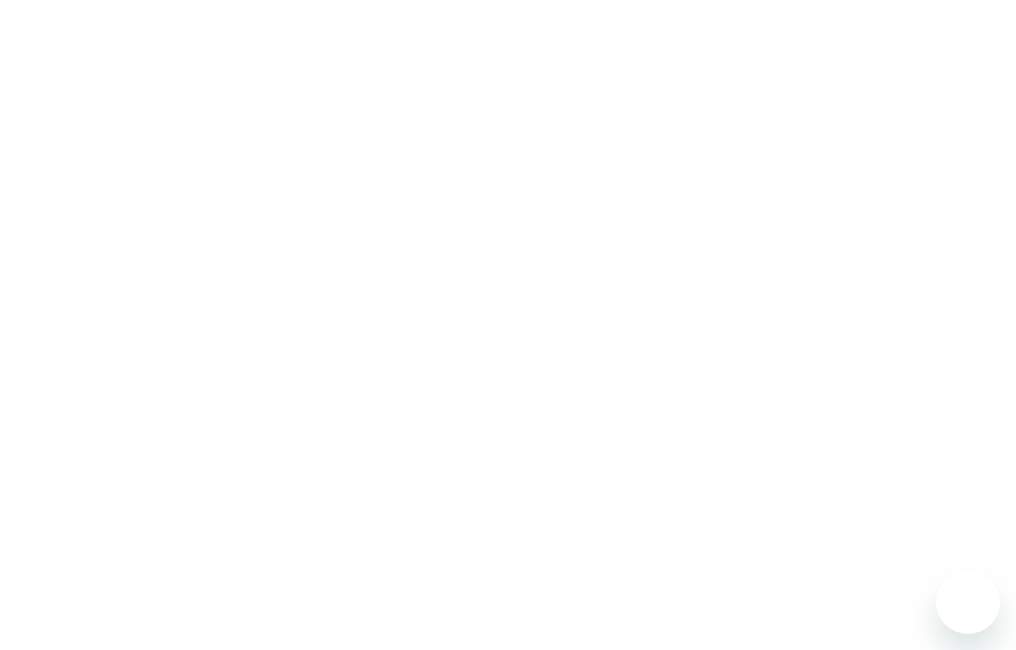 scroll, scrollTop: 0, scrollLeft: 0, axis: both 